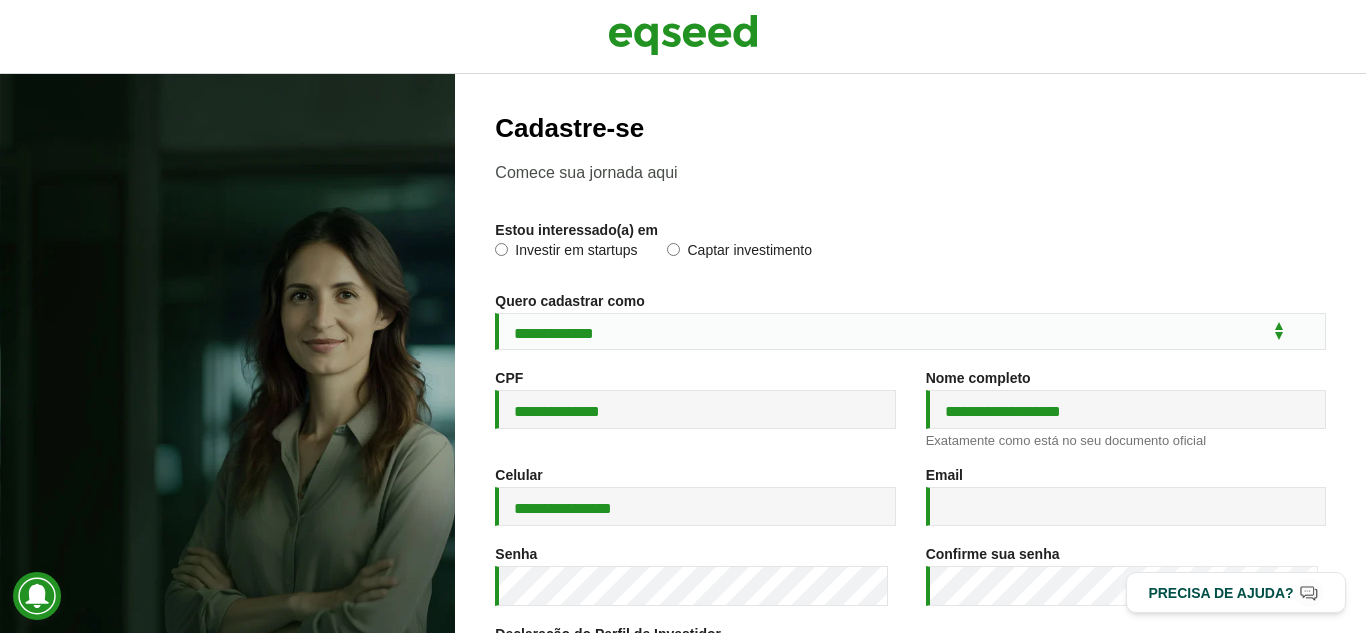 scroll, scrollTop: 0, scrollLeft: 0, axis: both 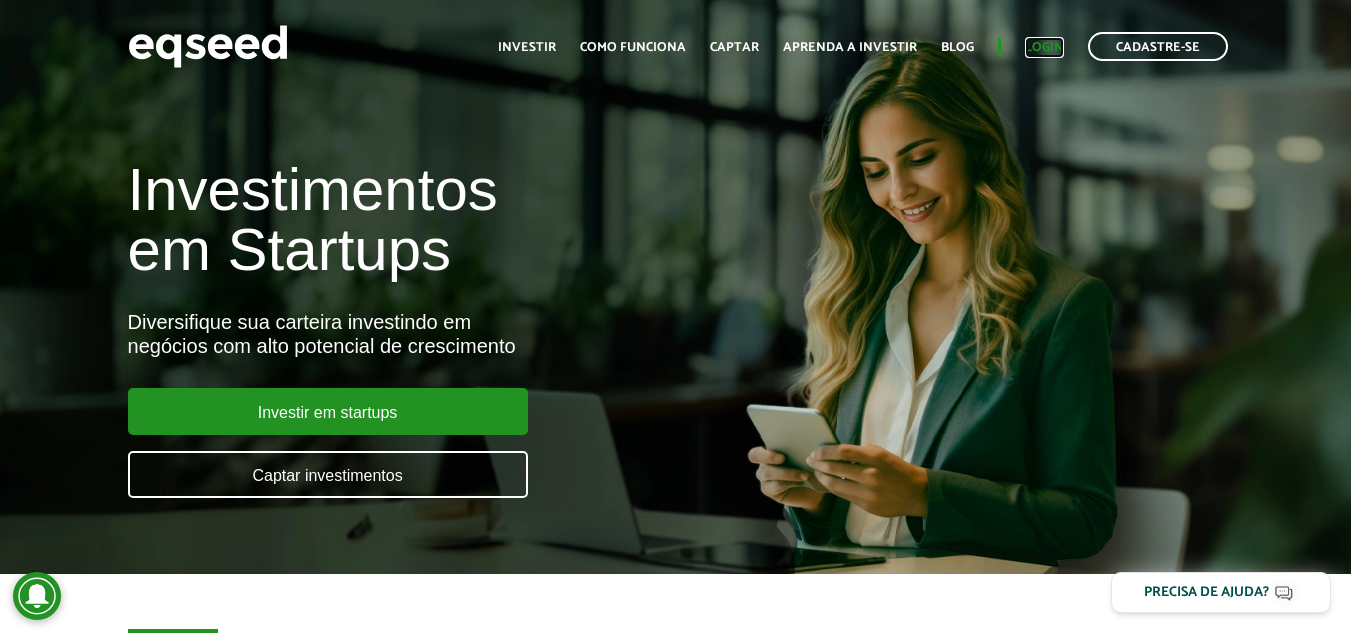 click on "Login" at bounding box center [1044, 47] 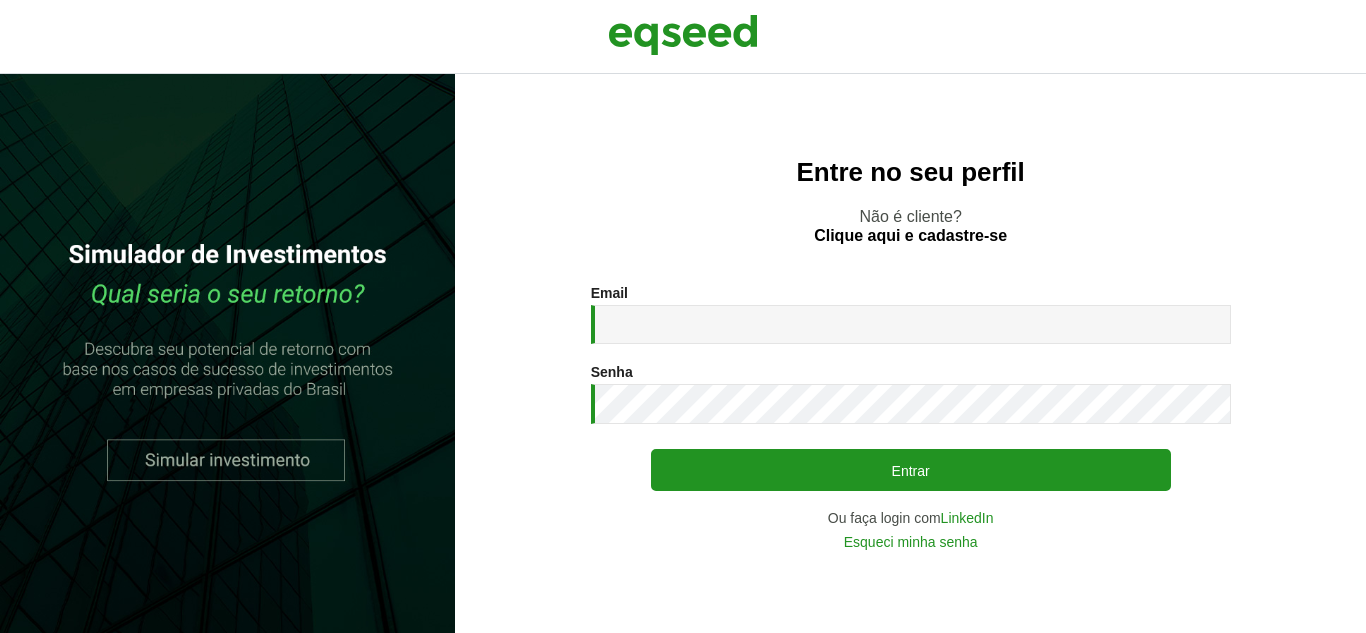scroll, scrollTop: 0, scrollLeft: 0, axis: both 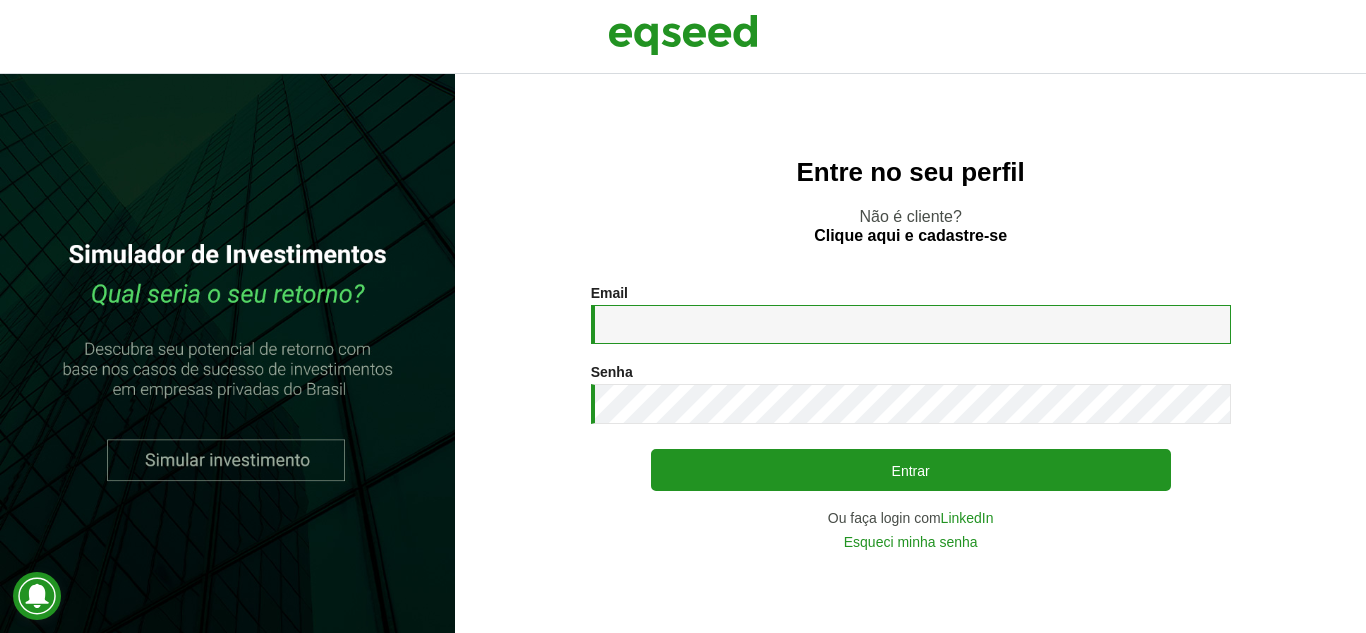 click on "Email  *" at bounding box center [911, 324] 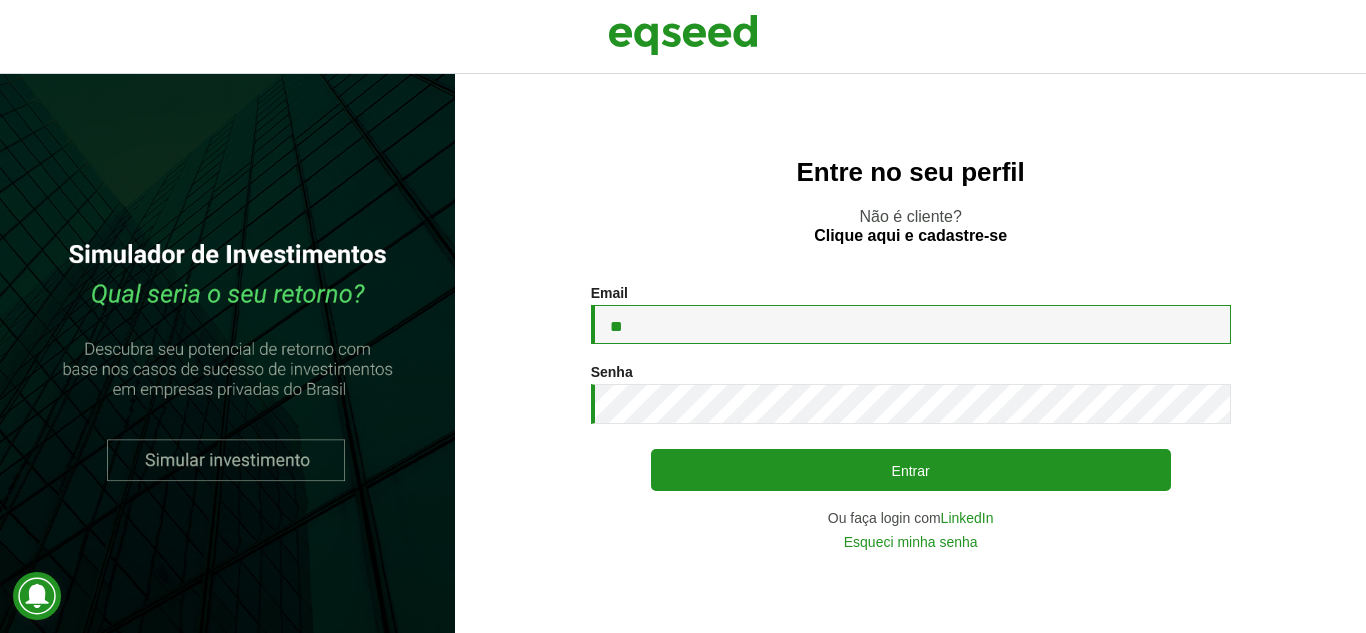 type on "**********" 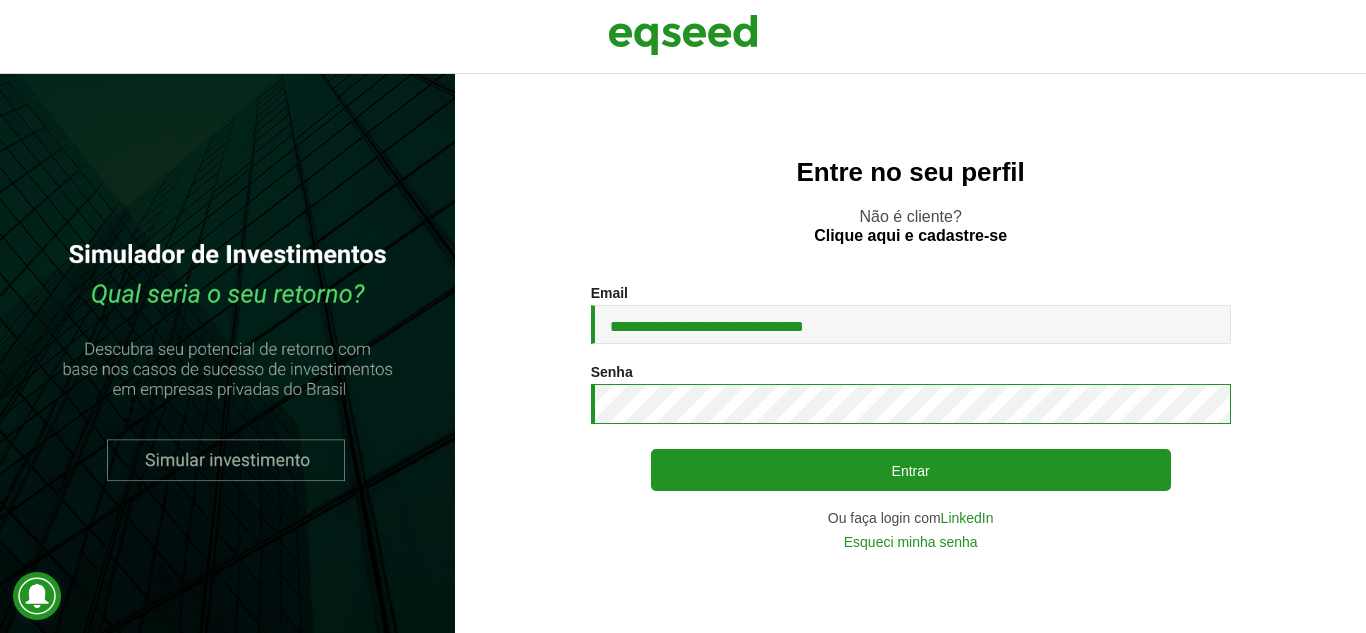 click on "Entrar" at bounding box center [911, 470] 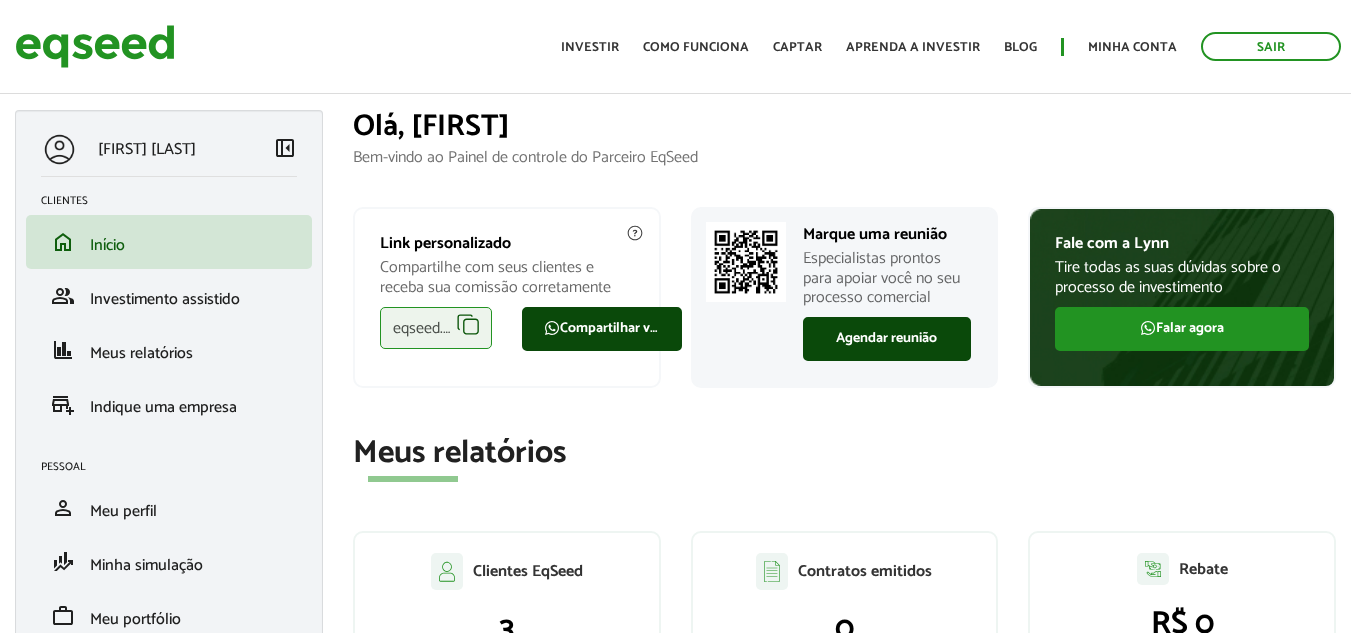 scroll, scrollTop: 0, scrollLeft: 0, axis: both 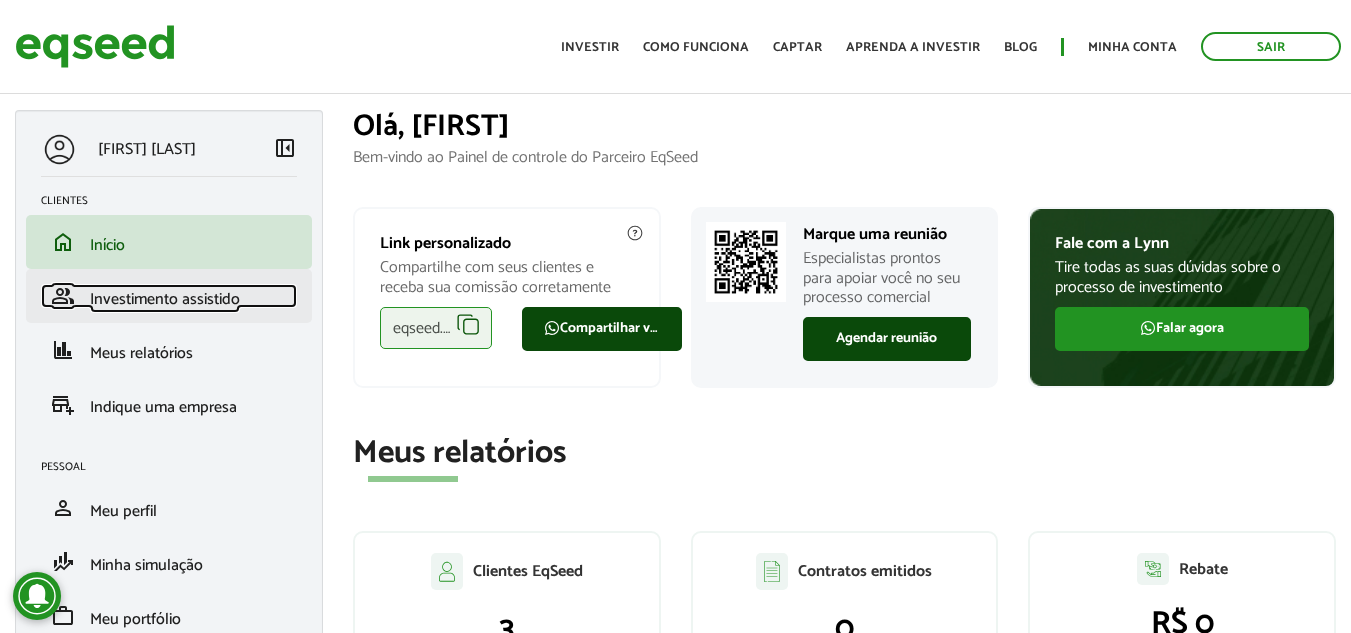 click on "Investimento assistido" at bounding box center [165, 299] 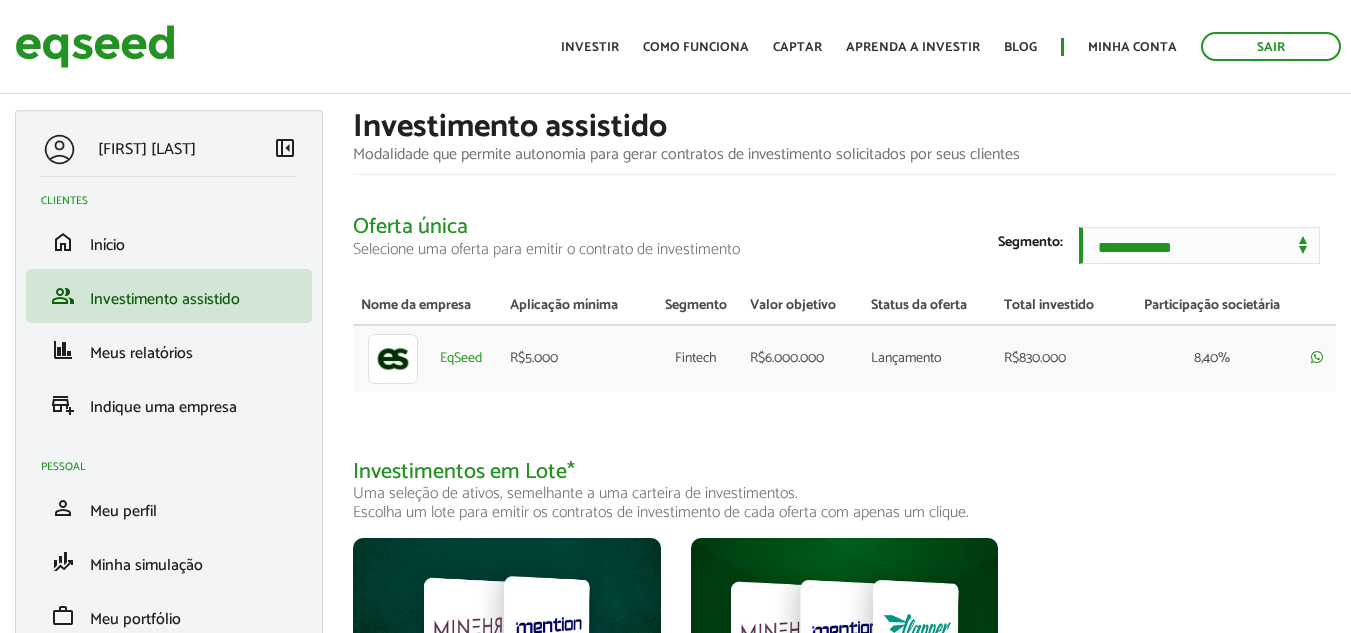 scroll, scrollTop: 0, scrollLeft: 0, axis: both 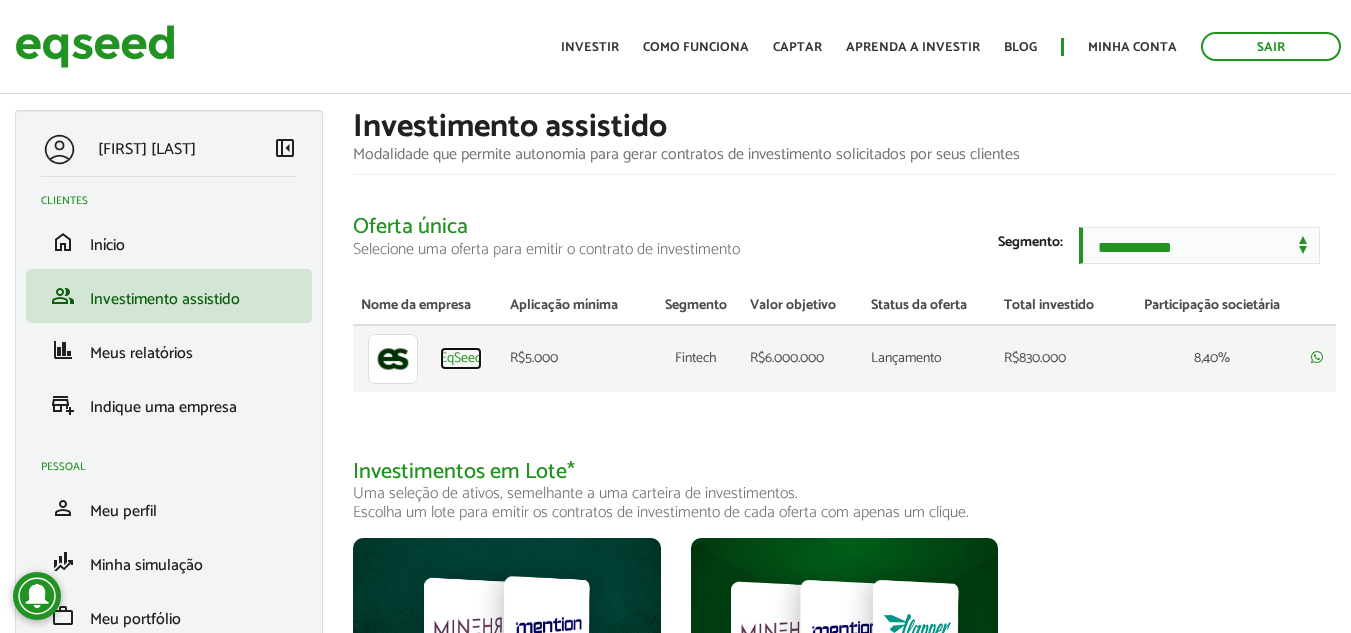 click on "EqSeed" at bounding box center [461, 359] 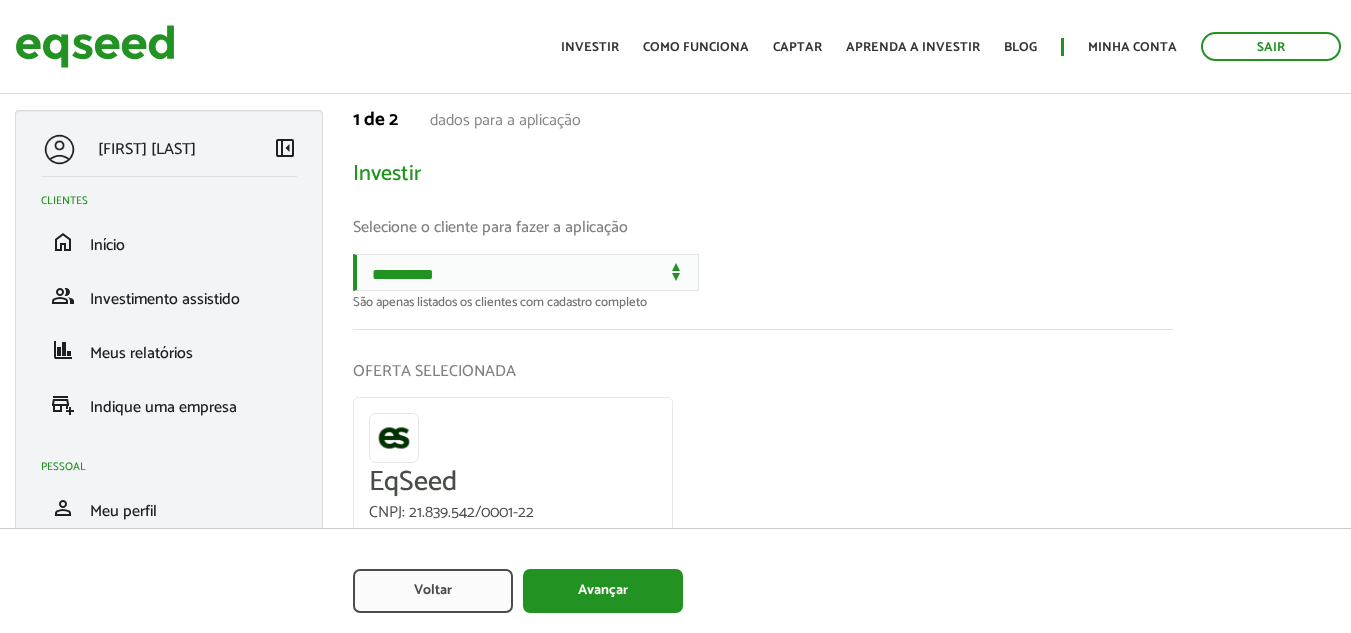 scroll, scrollTop: 0, scrollLeft: 0, axis: both 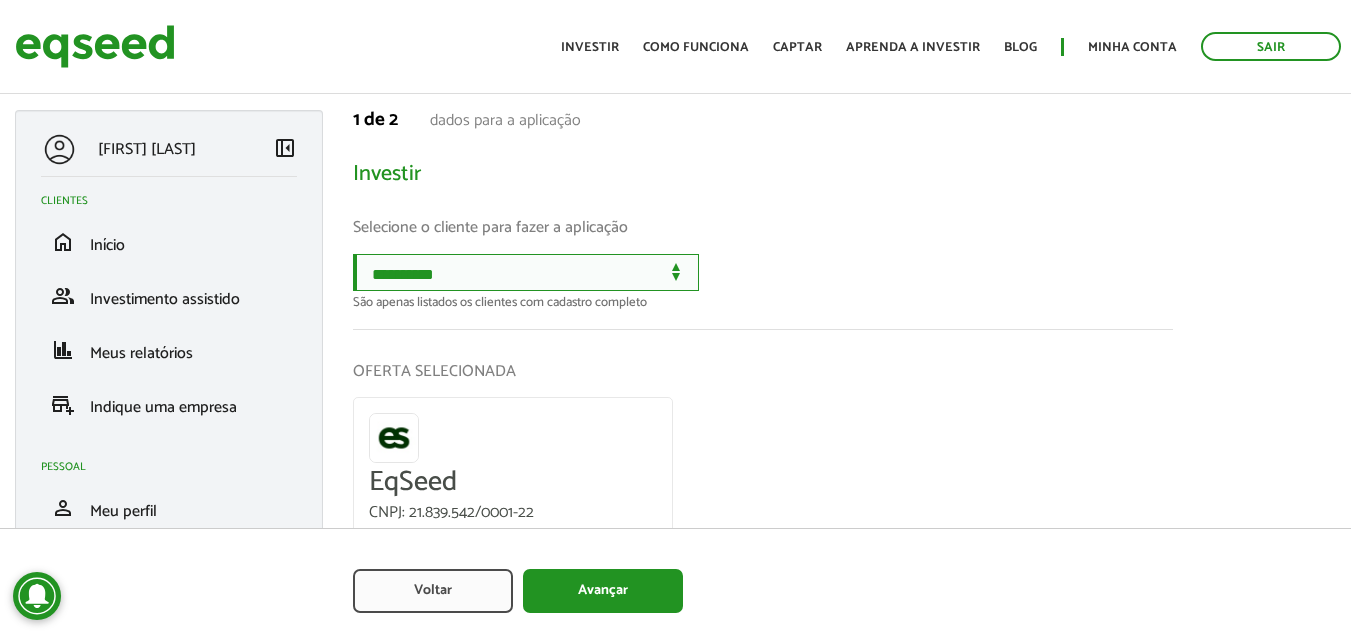 click on "**********" at bounding box center [526, 272] 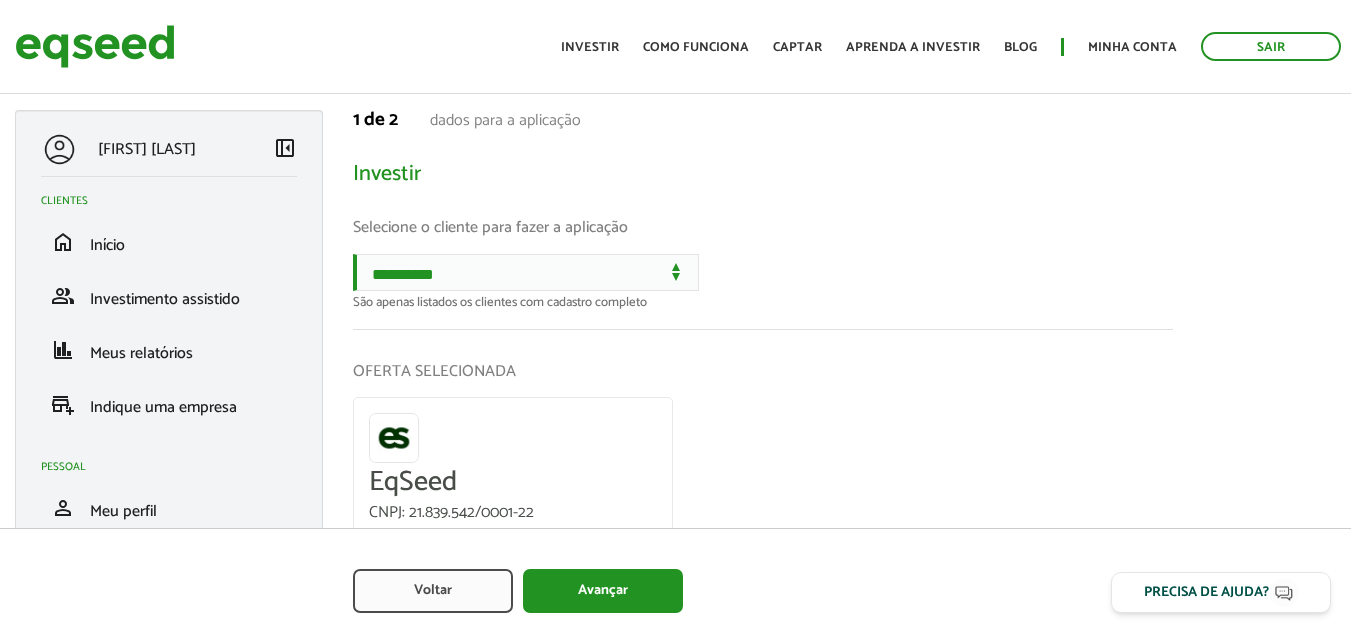 scroll, scrollTop: 0, scrollLeft: 0, axis: both 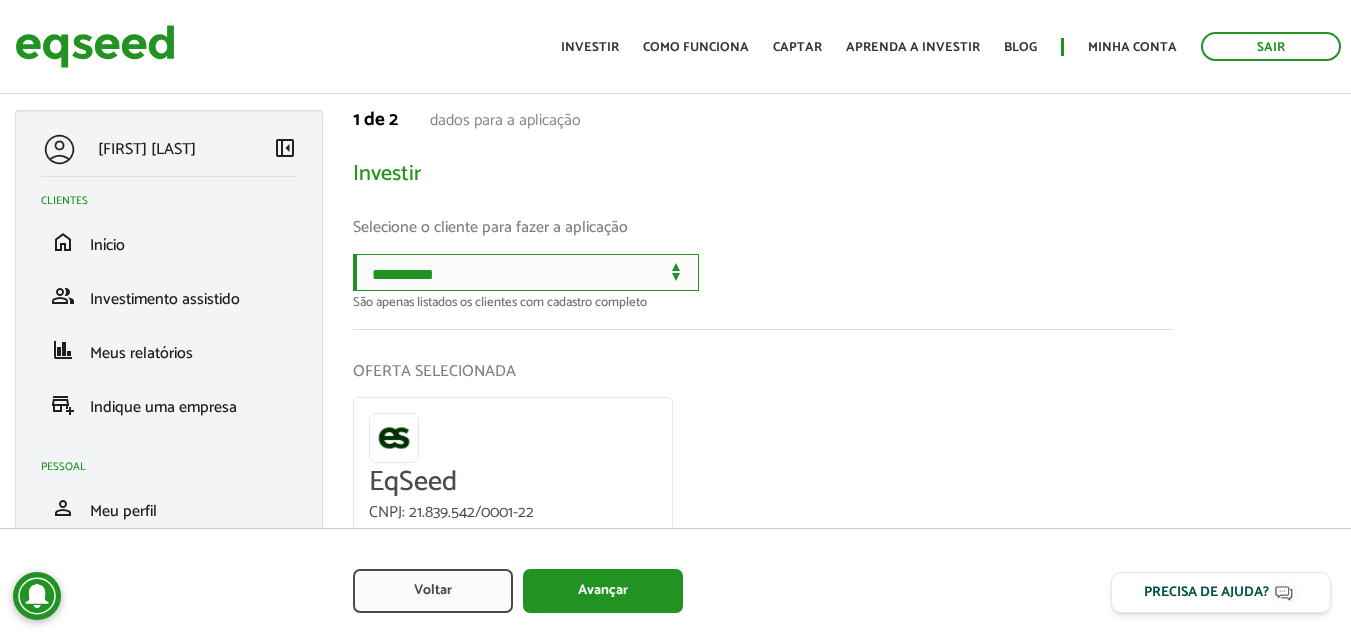 click on "**********" at bounding box center (526, 272) 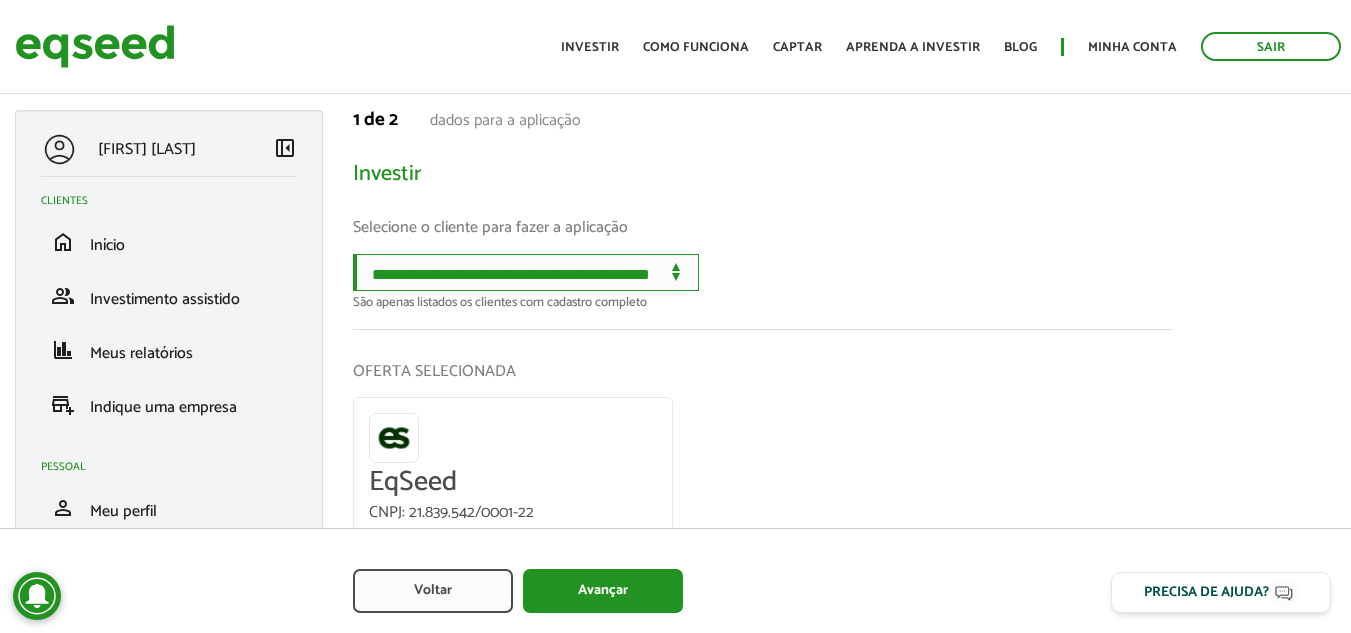 click on "**********" at bounding box center [526, 272] 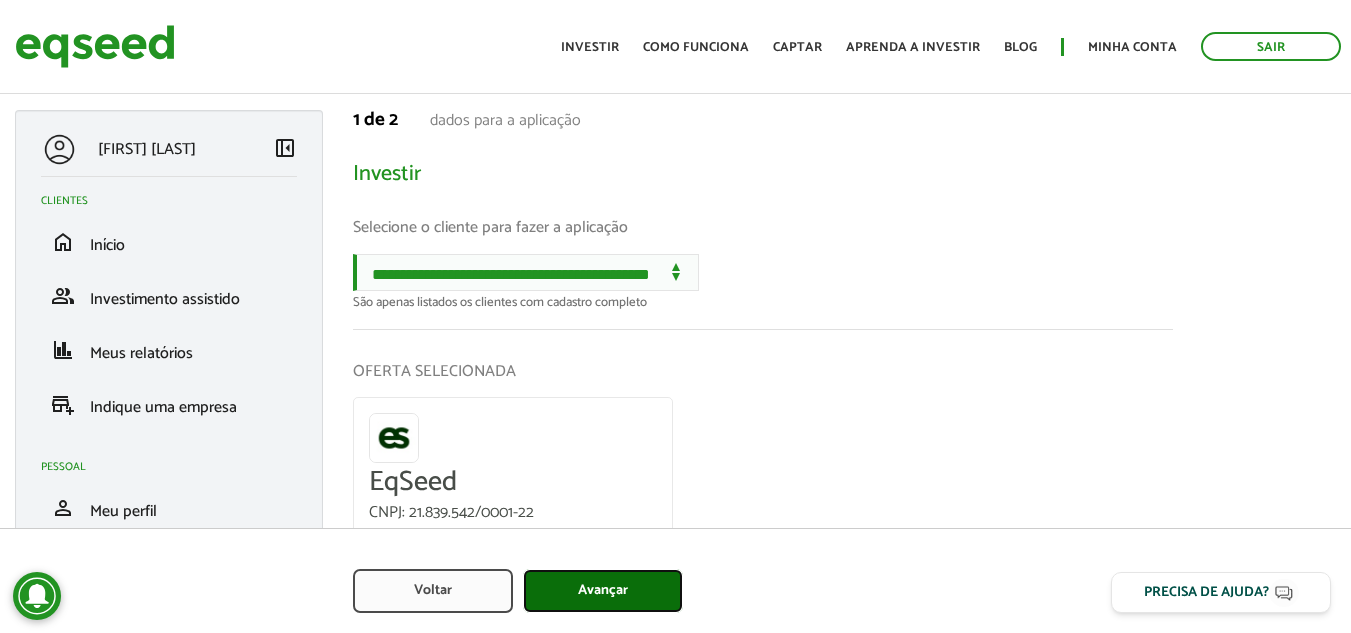 click on "Avançar" at bounding box center (603, 591) 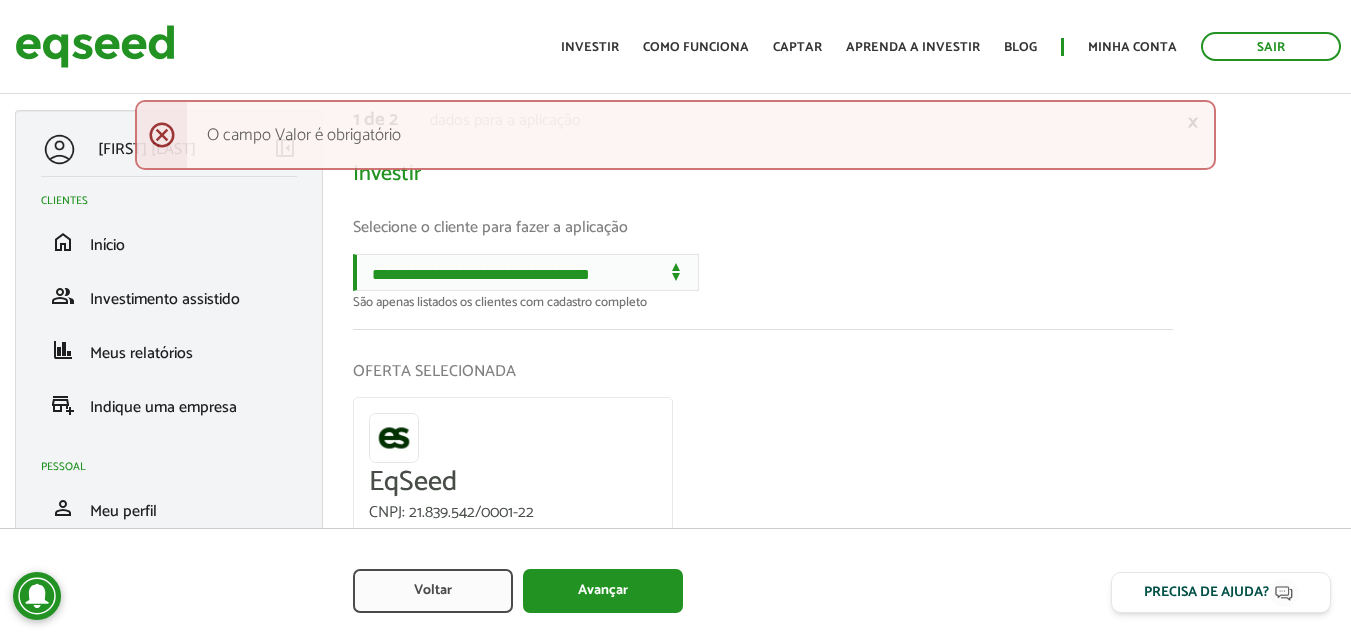 scroll, scrollTop: 0, scrollLeft: 0, axis: both 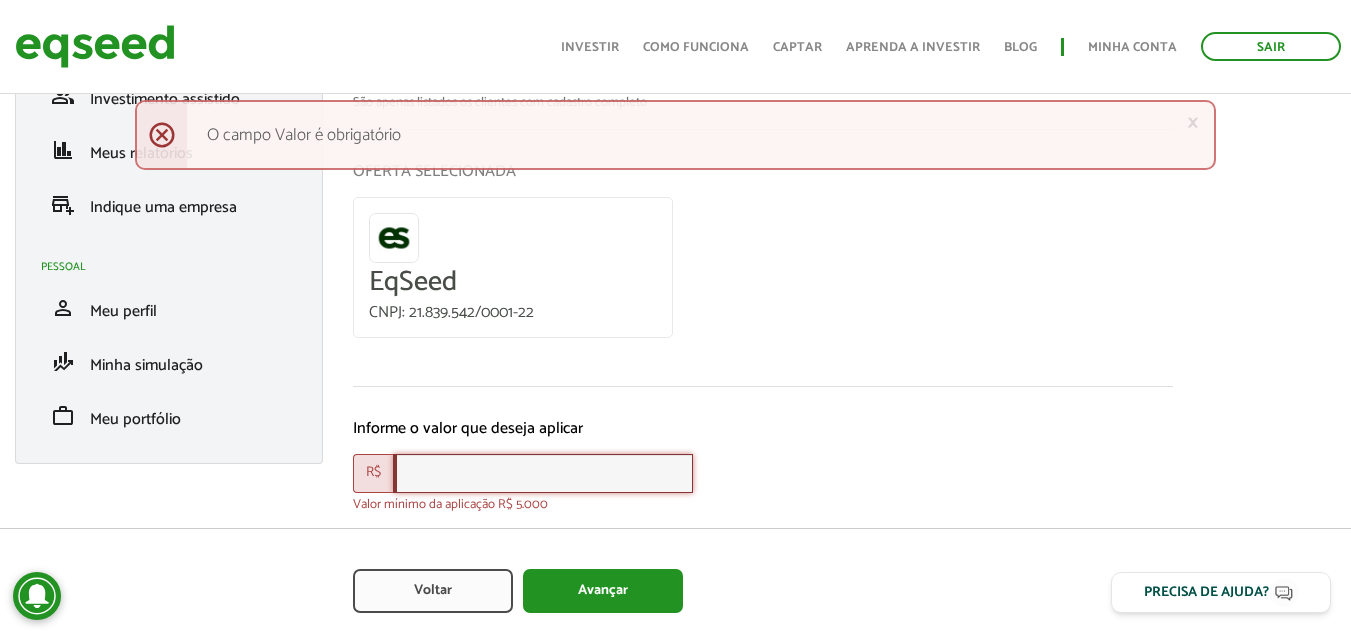click at bounding box center [543, 473] 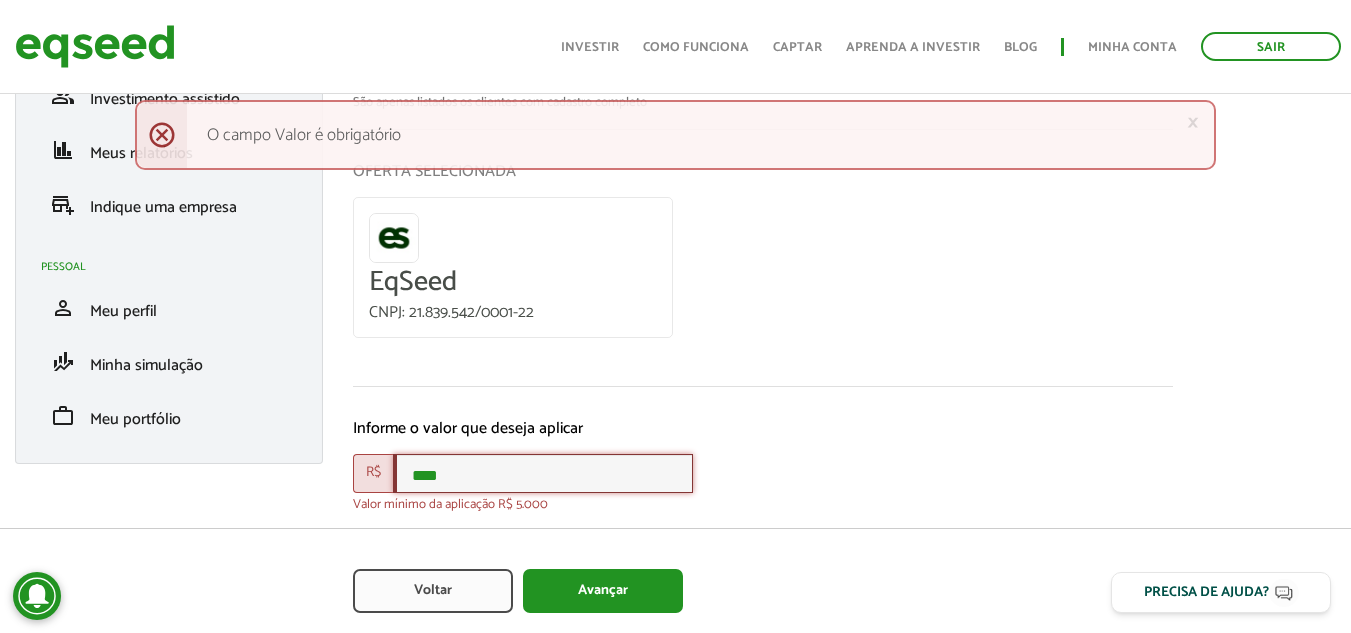 scroll, scrollTop: 250, scrollLeft: 0, axis: vertical 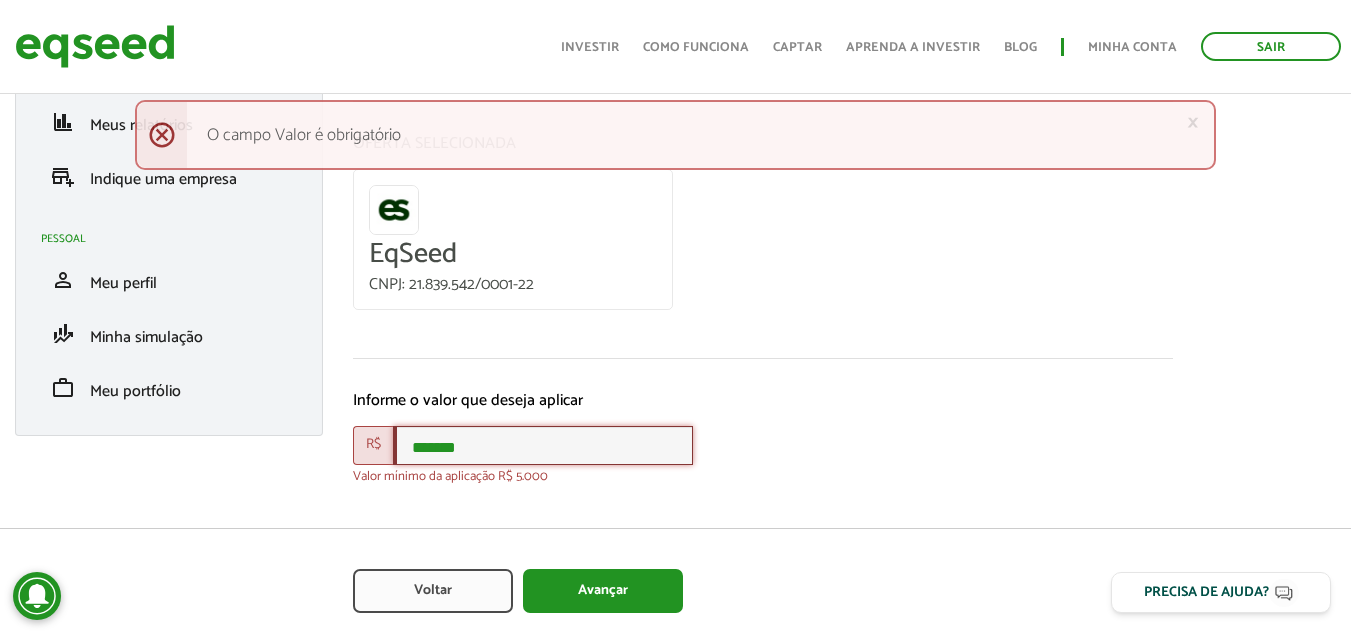 type on "*******" 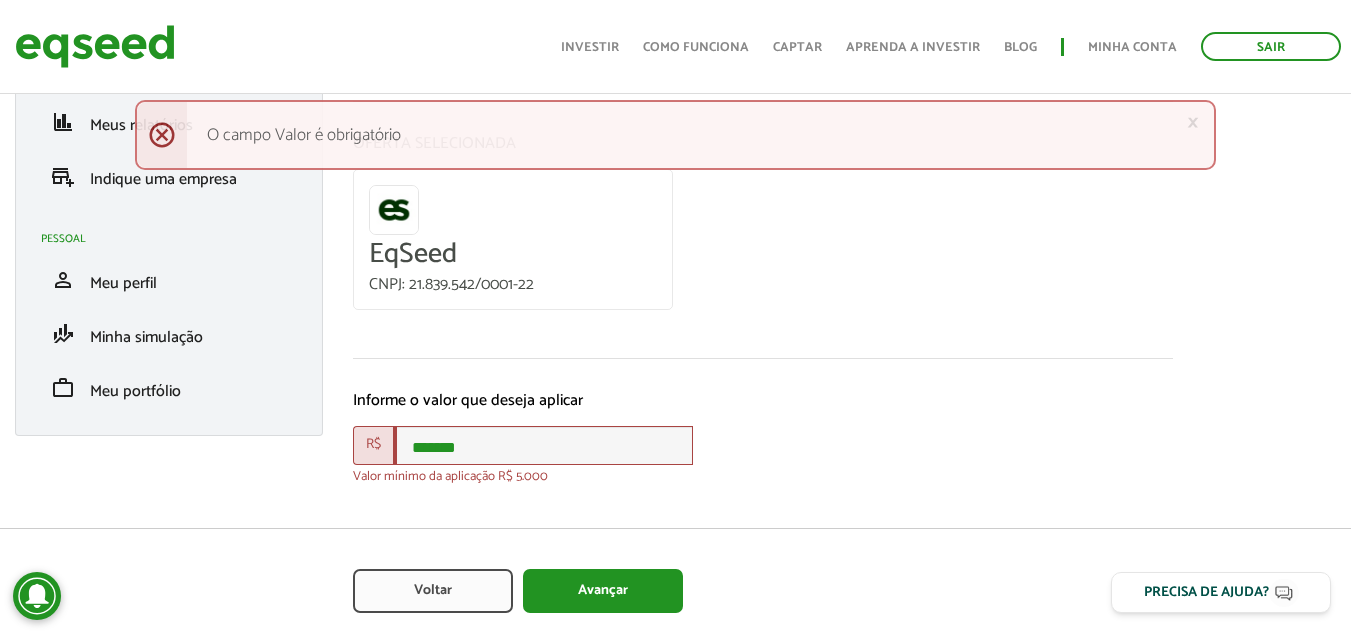 click on "**********" at bounding box center [763, 237] 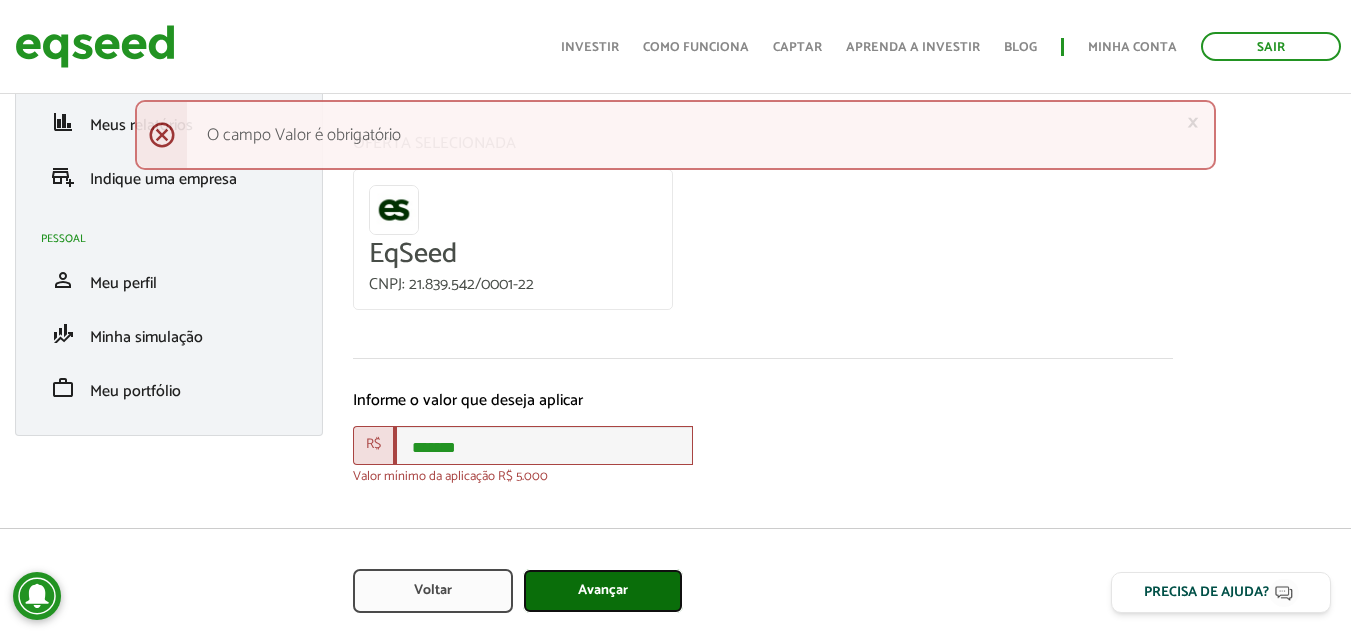 click on "Avançar" at bounding box center [603, 591] 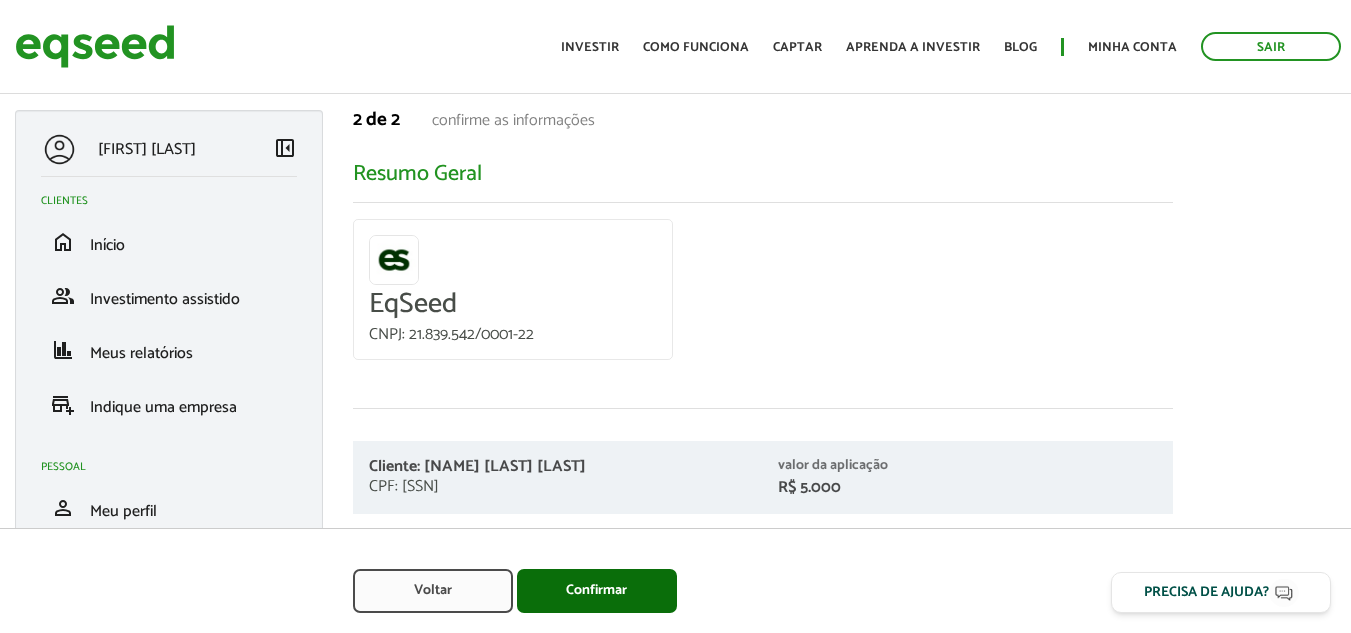 scroll, scrollTop: 0, scrollLeft: 0, axis: both 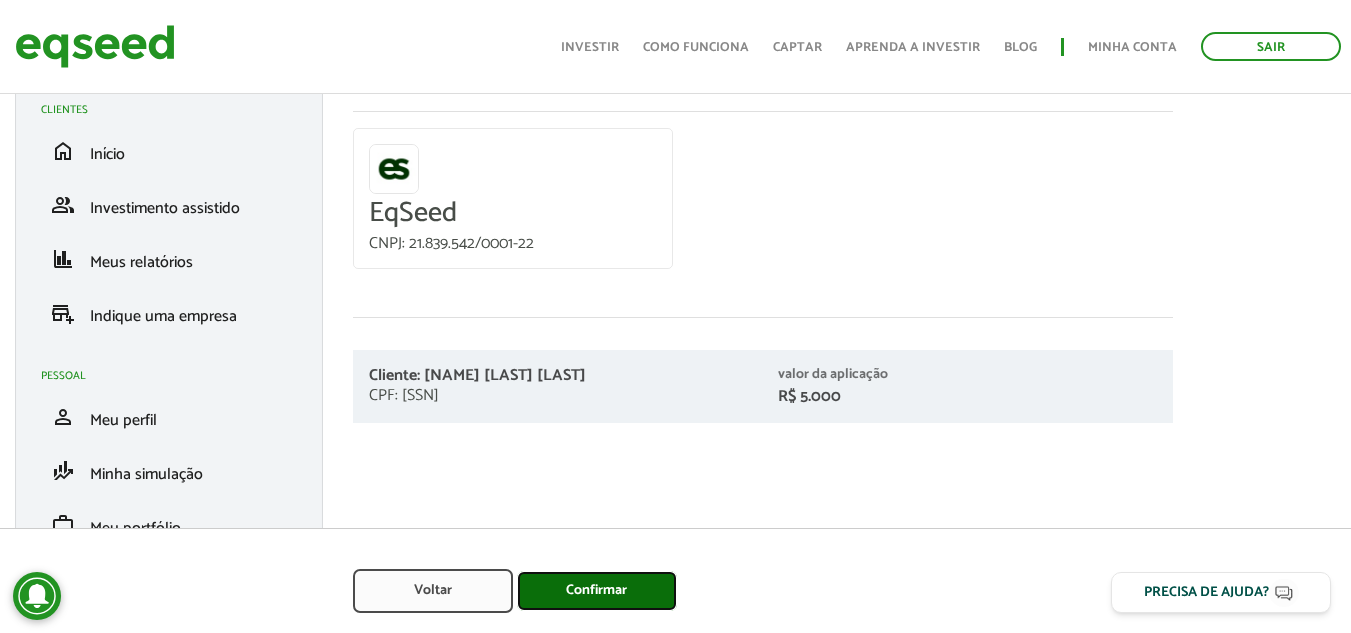 click on "Confirmar" at bounding box center [597, 591] 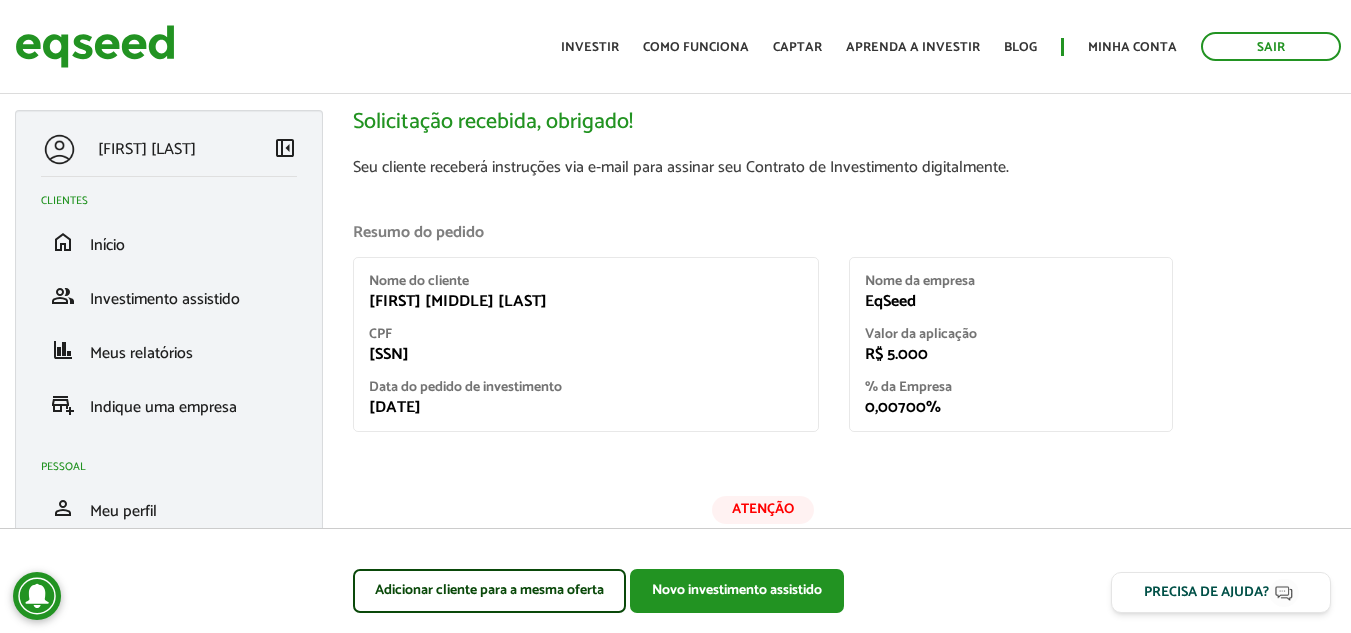 scroll, scrollTop: 0, scrollLeft: 0, axis: both 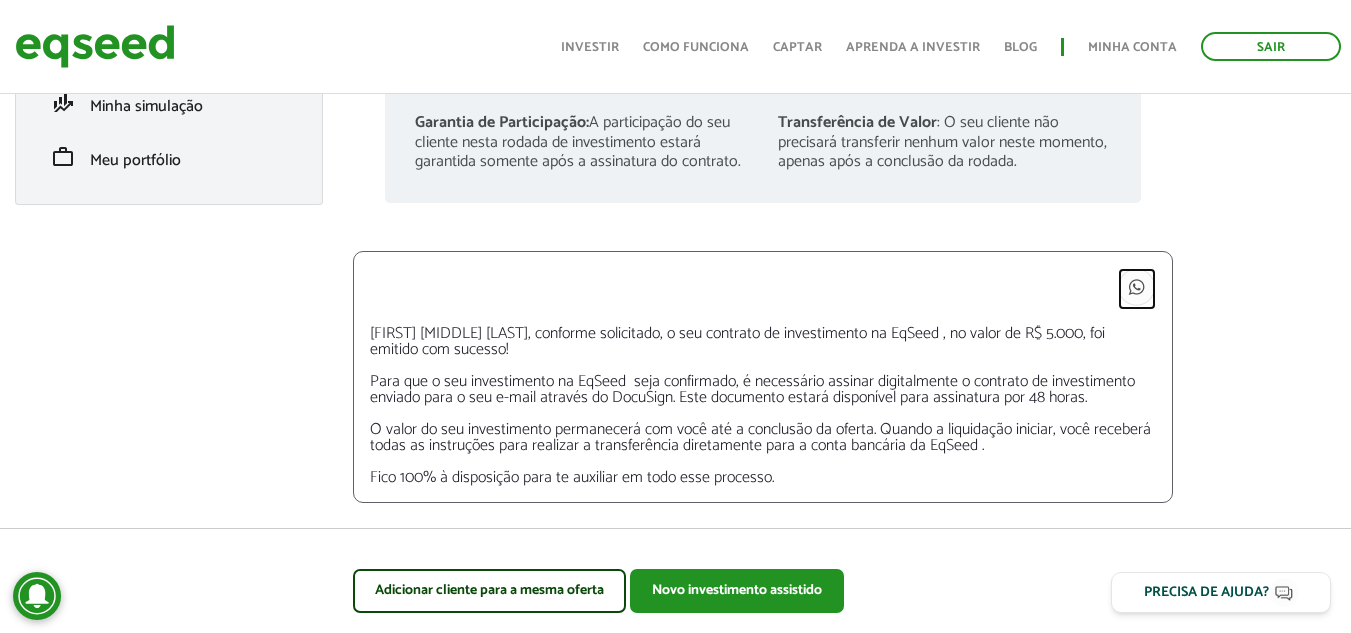 click at bounding box center (1137, 287) 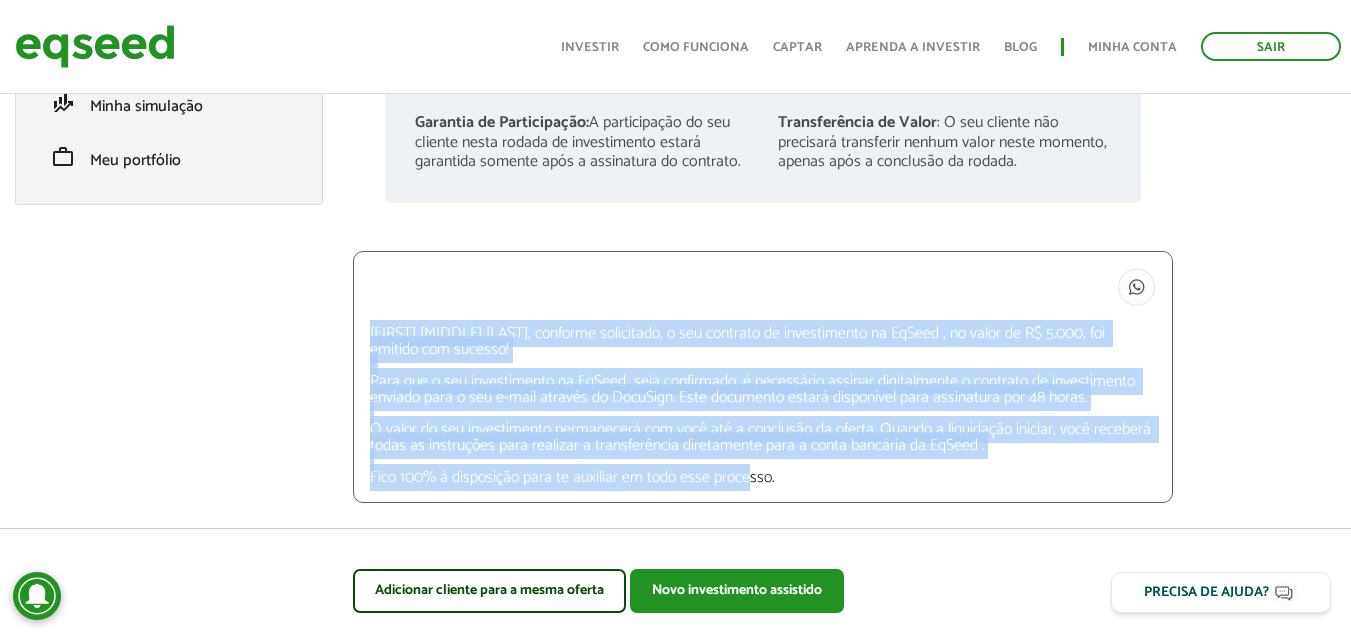 drag, startPoint x: 789, startPoint y: 480, endPoint x: 354, endPoint y: 334, distance: 458.84747 